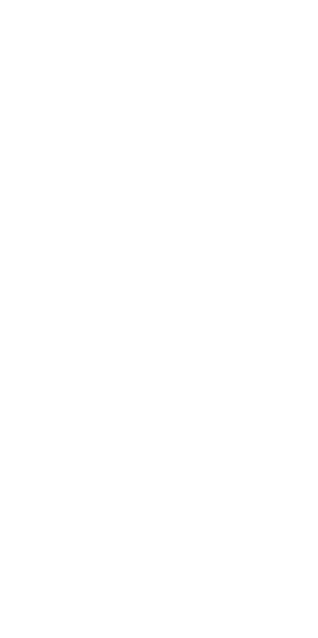scroll, scrollTop: 0, scrollLeft: 0, axis: both 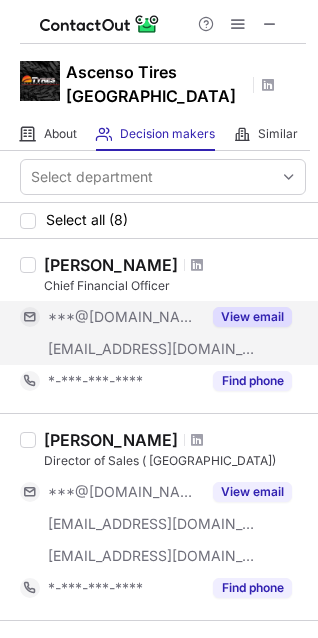 click on "View email" at bounding box center [252, 317] 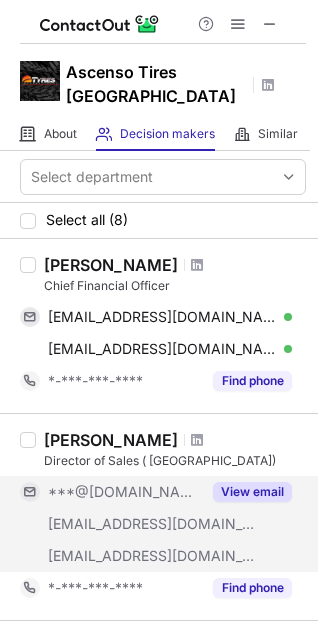 click on "View email" at bounding box center (252, 492) 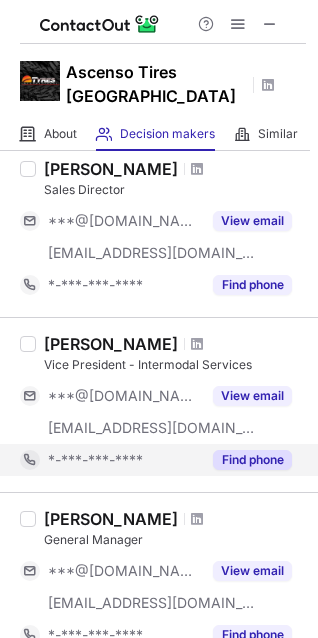scroll, scrollTop: 1063, scrollLeft: 0, axis: vertical 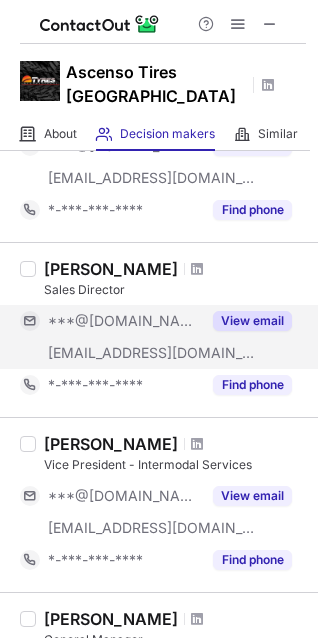 click on "View email" at bounding box center (252, 321) 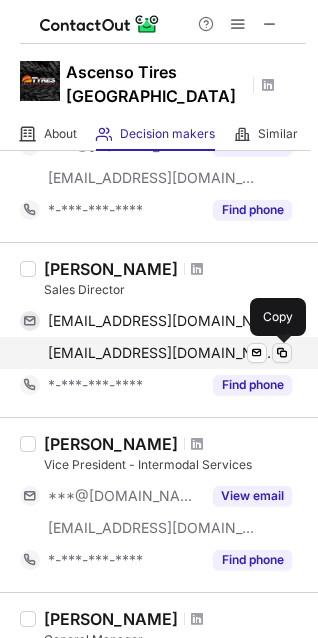 click at bounding box center [282, 353] 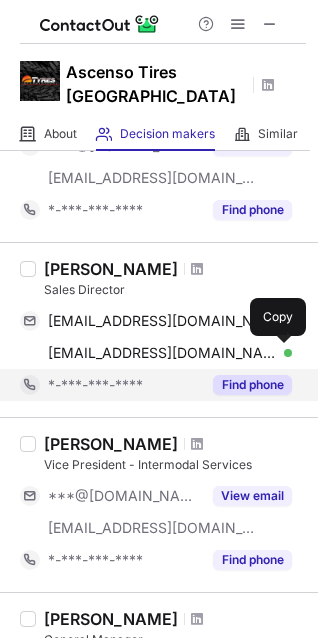click on "Find phone" at bounding box center (252, 385) 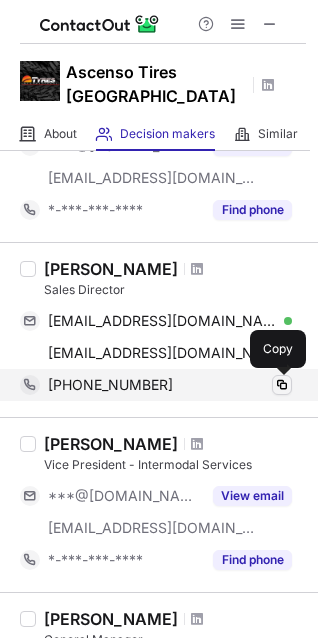 click at bounding box center (282, 385) 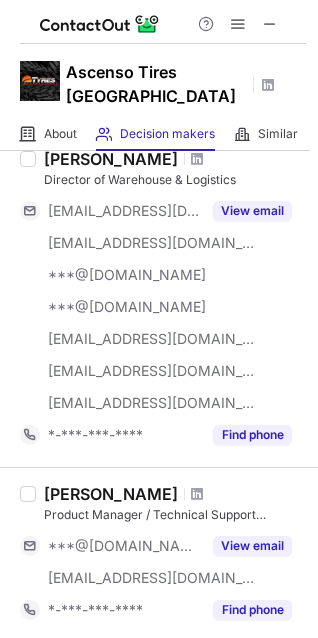 scroll, scrollTop: 563, scrollLeft: 0, axis: vertical 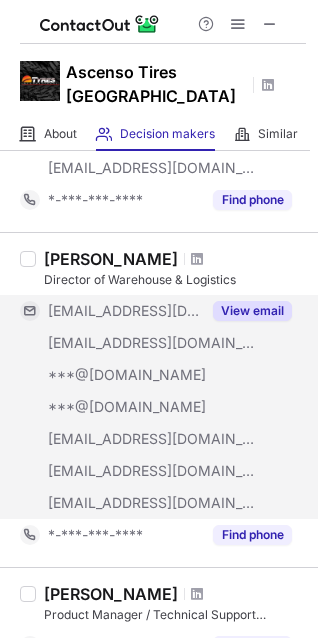 click on "View email" at bounding box center (252, 311) 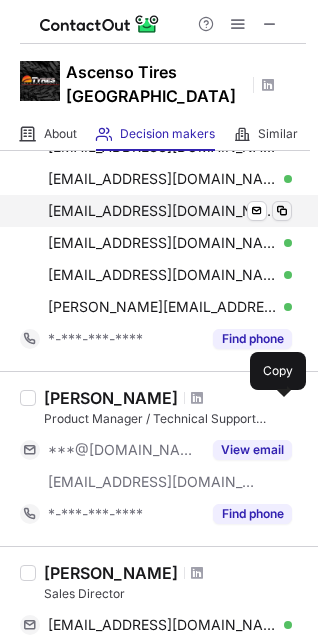 scroll, scrollTop: 763, scrollLeft: 0, axis: vertical 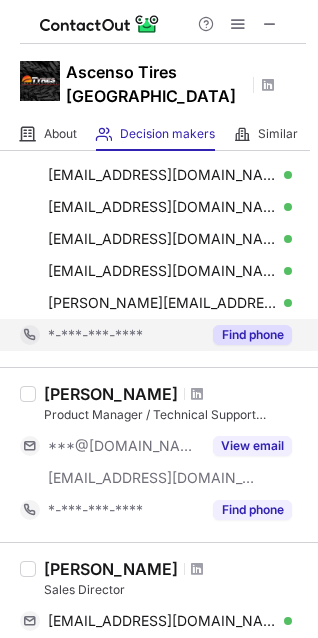 click on "Find phone" at bounding box center [252, 335] 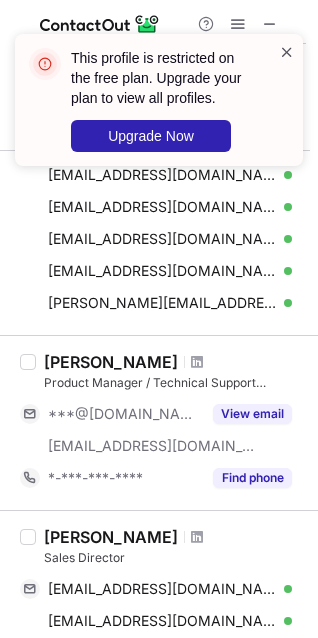 click at bounding box center [287, 52] 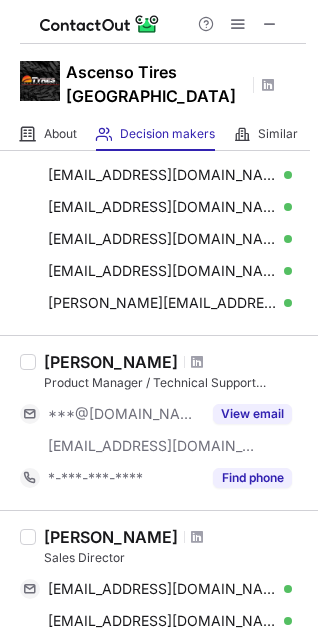 scroll, scrollTop: 663, scrollLeft: 0, axis: vertical 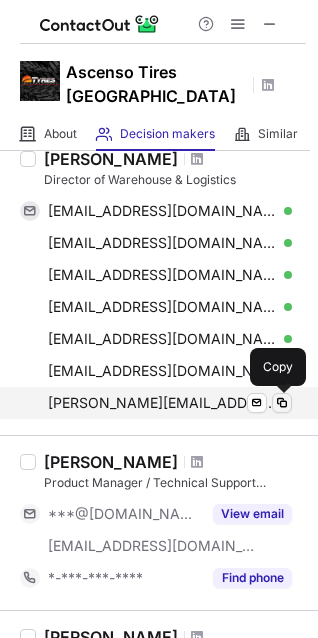 click at bounding box center (282, 403) 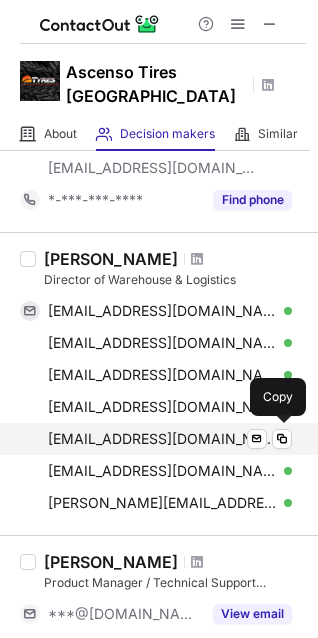 scroll, scrollTop: 663, scrollLeft: 0, axis: vertical 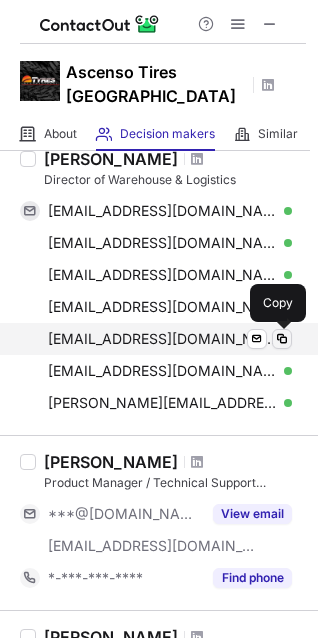click at bounding box center (282, 339) 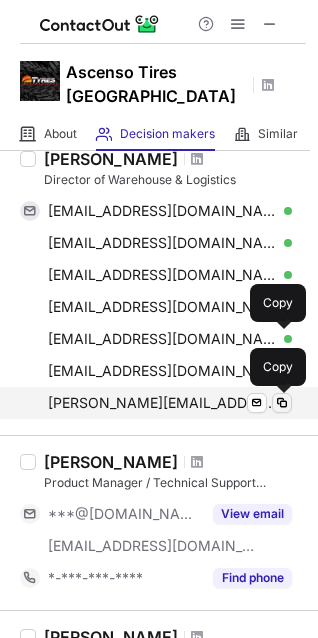 click at bounding box center (282, 403) 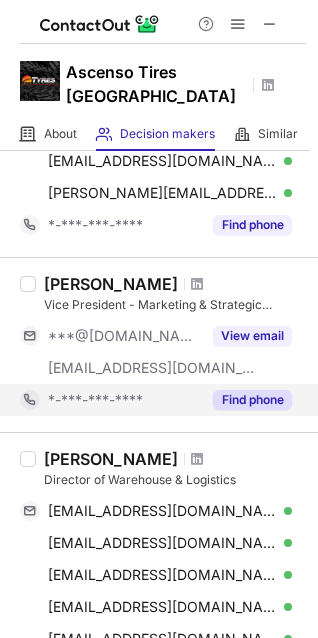 scroll, scrollTop: 563, scrollLeft: 0, axis: vertical 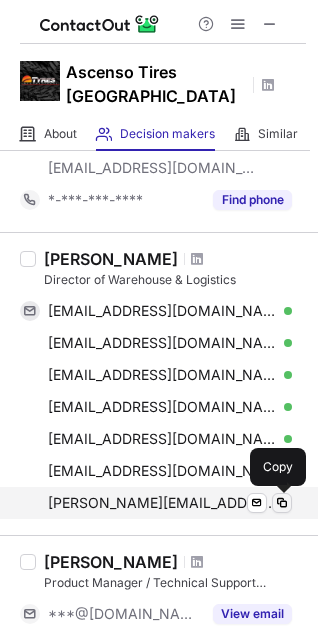 click at bounding box center (282, 503) 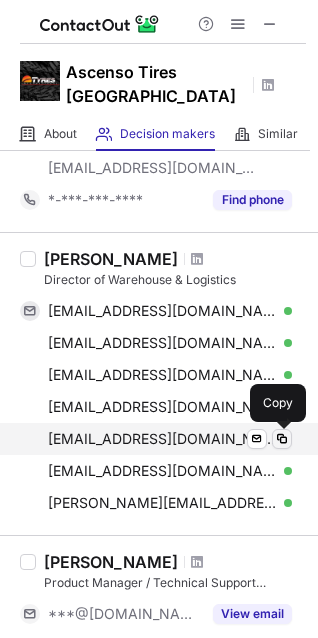 click at bounding box center [282, 439] 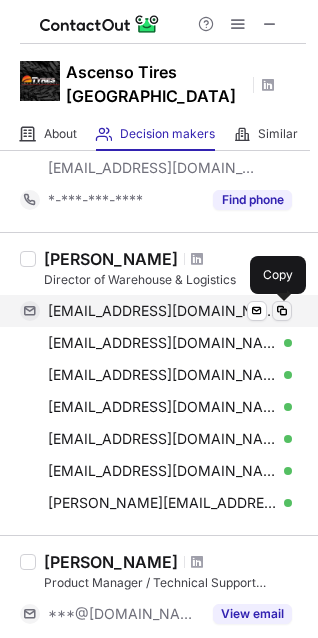 click at bounding box center (282, 311) 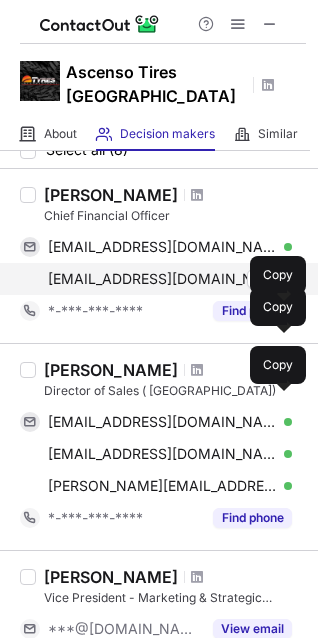 scroll, scrollTop: 100, scrollLeft: 0, axis: vertical 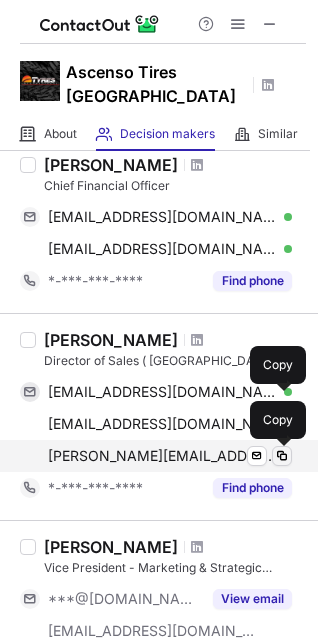 click at bounding box center [282, 456] 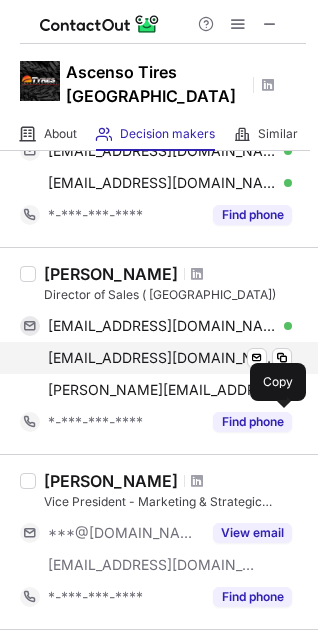 scroll, scrollTop: 200, scrollLeft: 0, axis: vertical 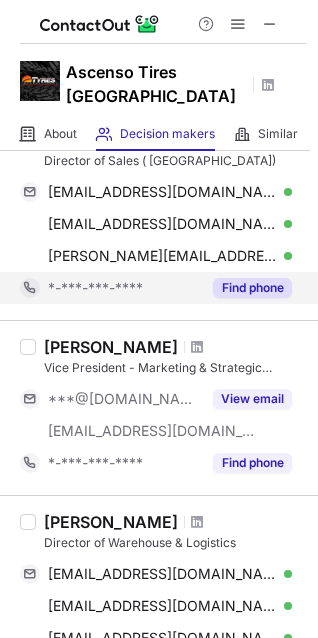 click on "Find phone" at bounding box center (252, 288) 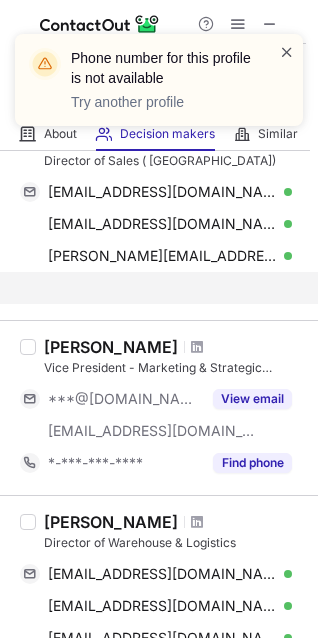 click at bounding box center [287, 52] 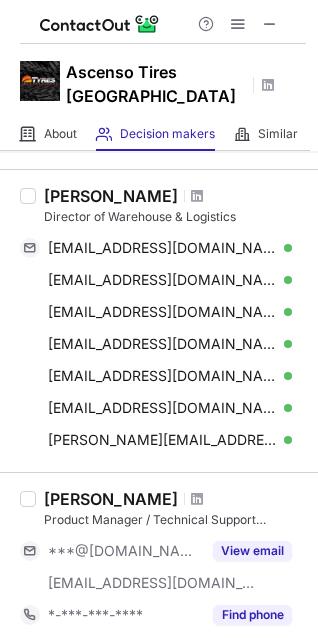 scroll, scrollTop: 600, scrollLeft: 0, axis: vertical 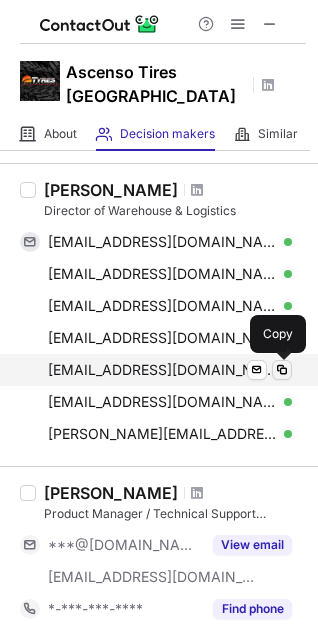 click at bounding box center [282, 370] 